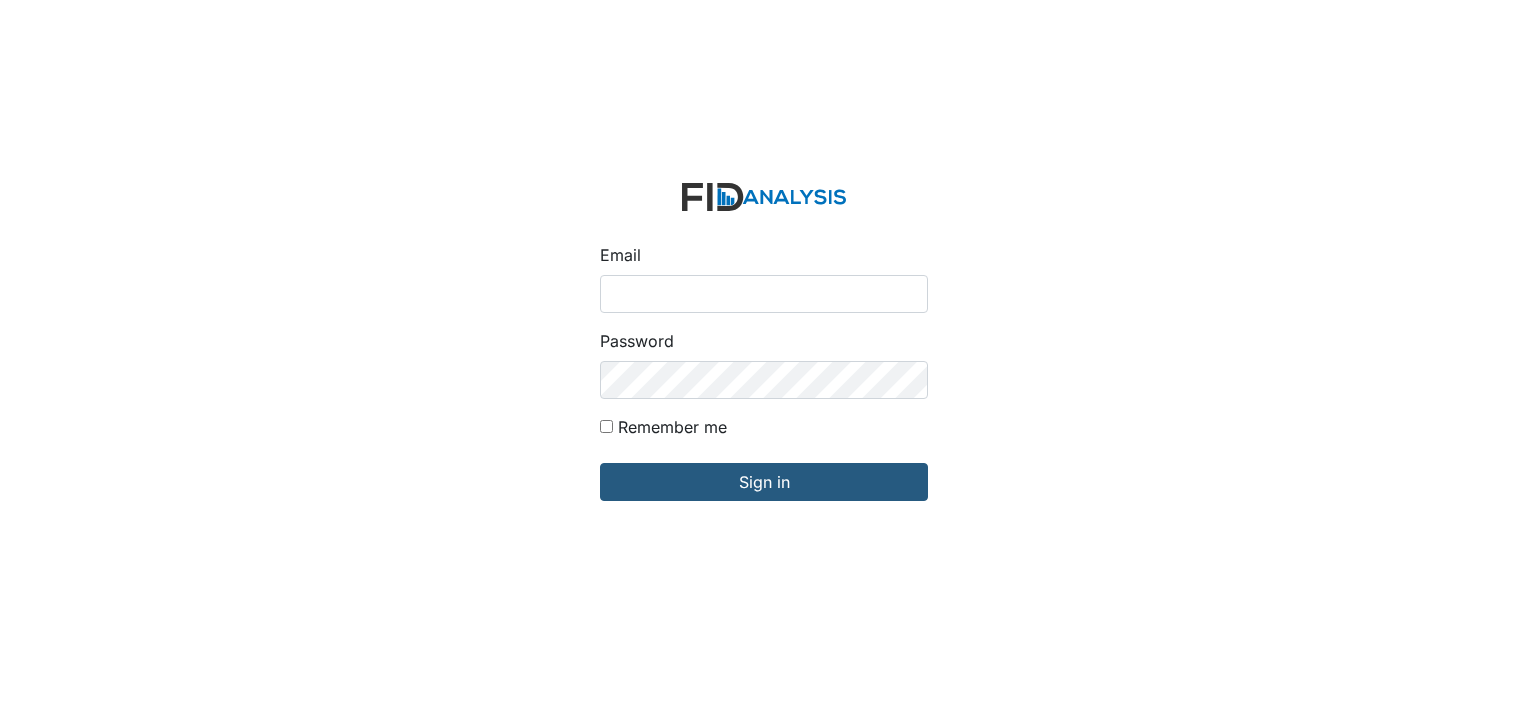 scroll, scrollTop: 0, scrollLeft: 0, axis: both 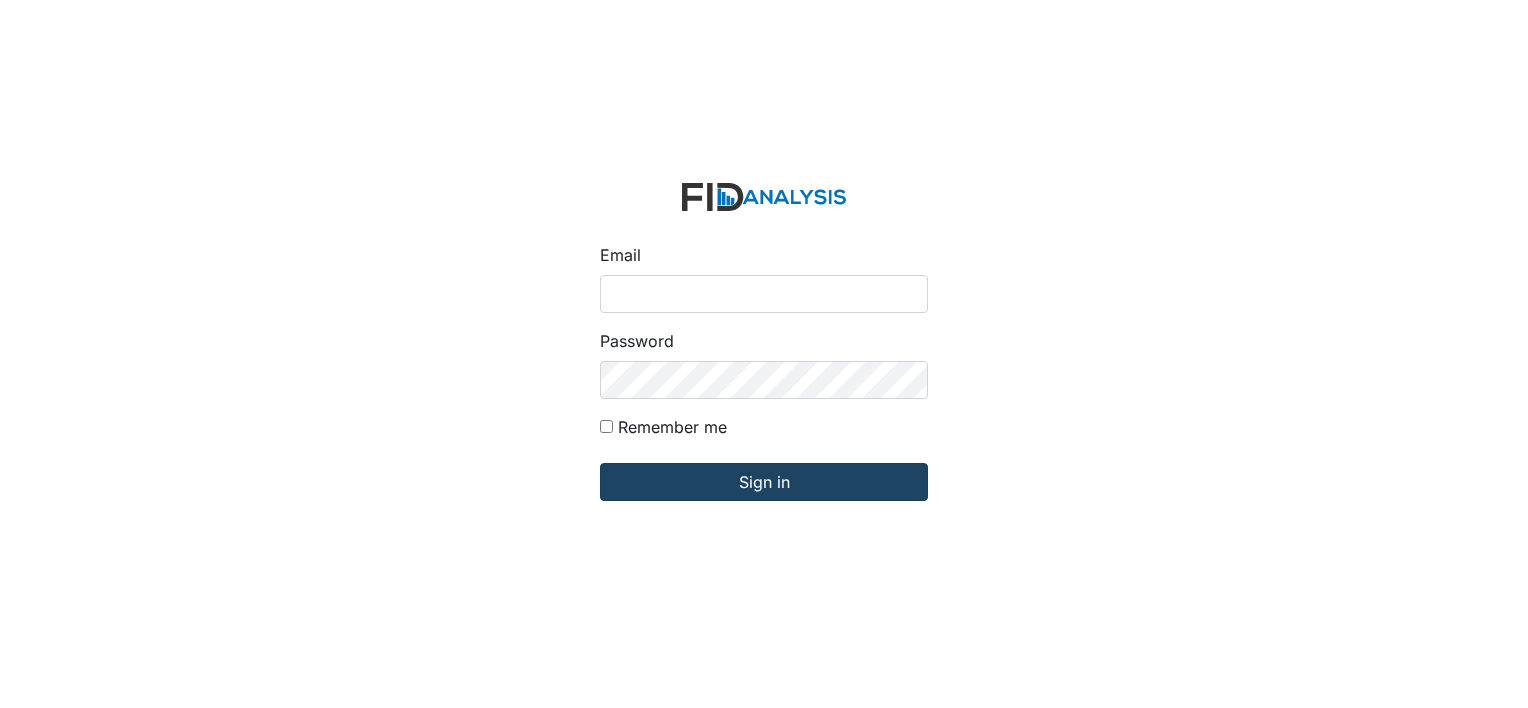 type on "[EMAIL]" 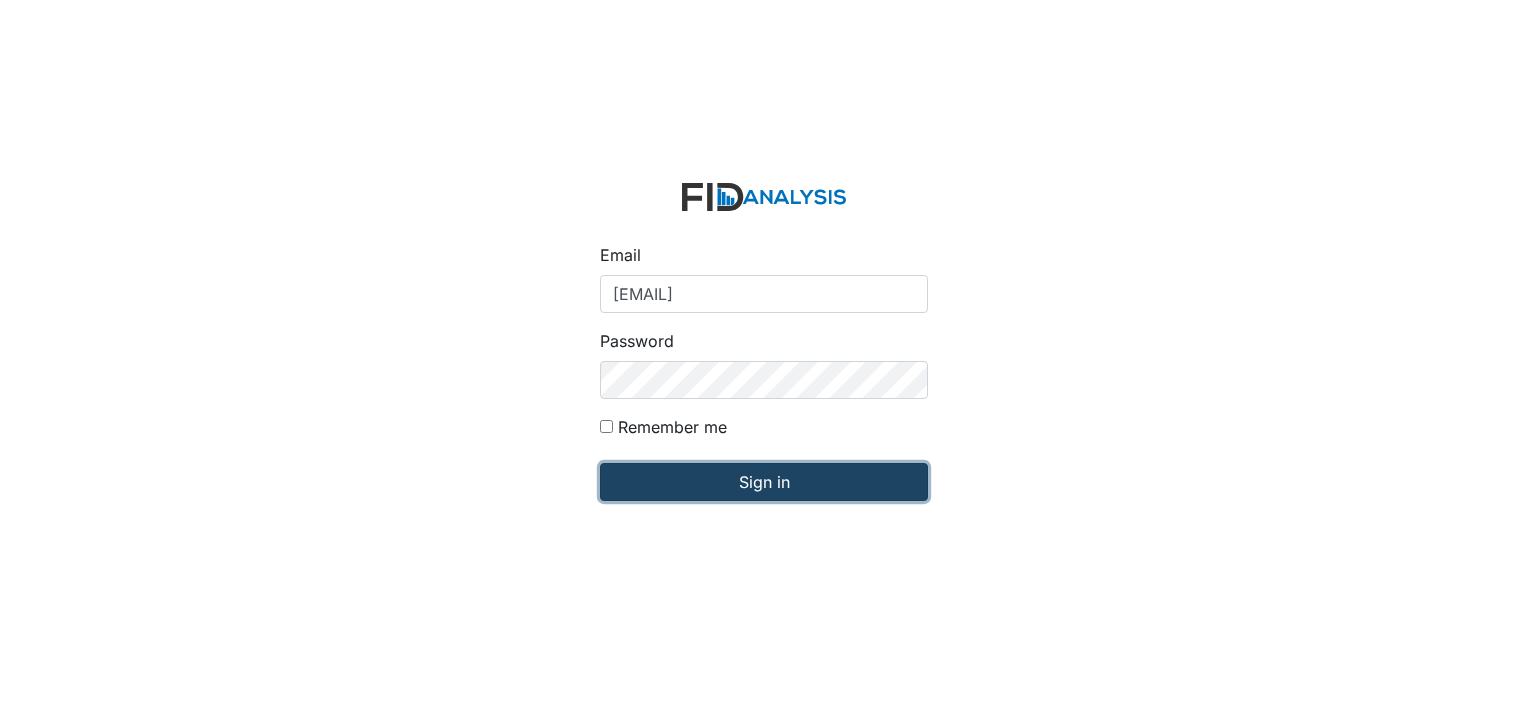 click on "Sign in" at bounding box center [764, 482] 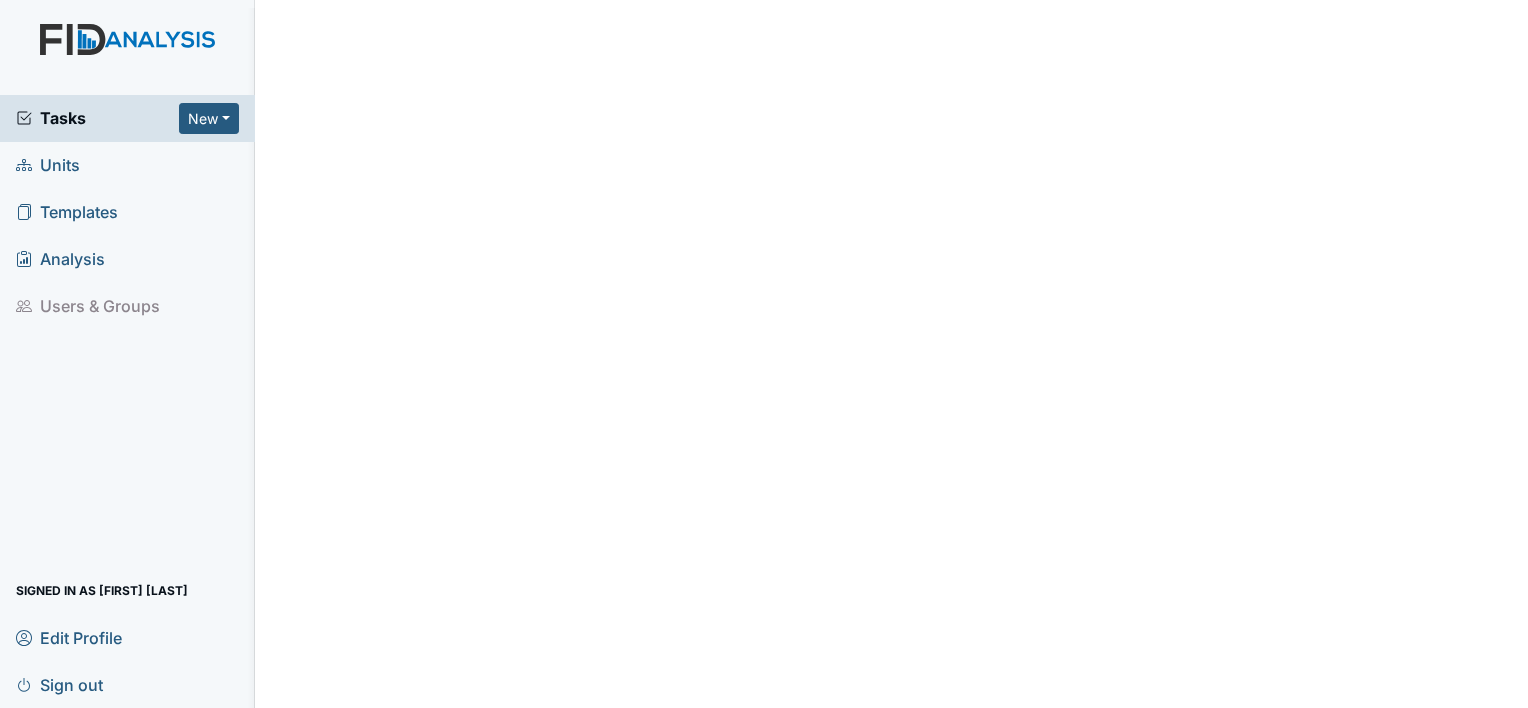 scroll, scrollTop: 0, scrollLeft: 0, axis: both 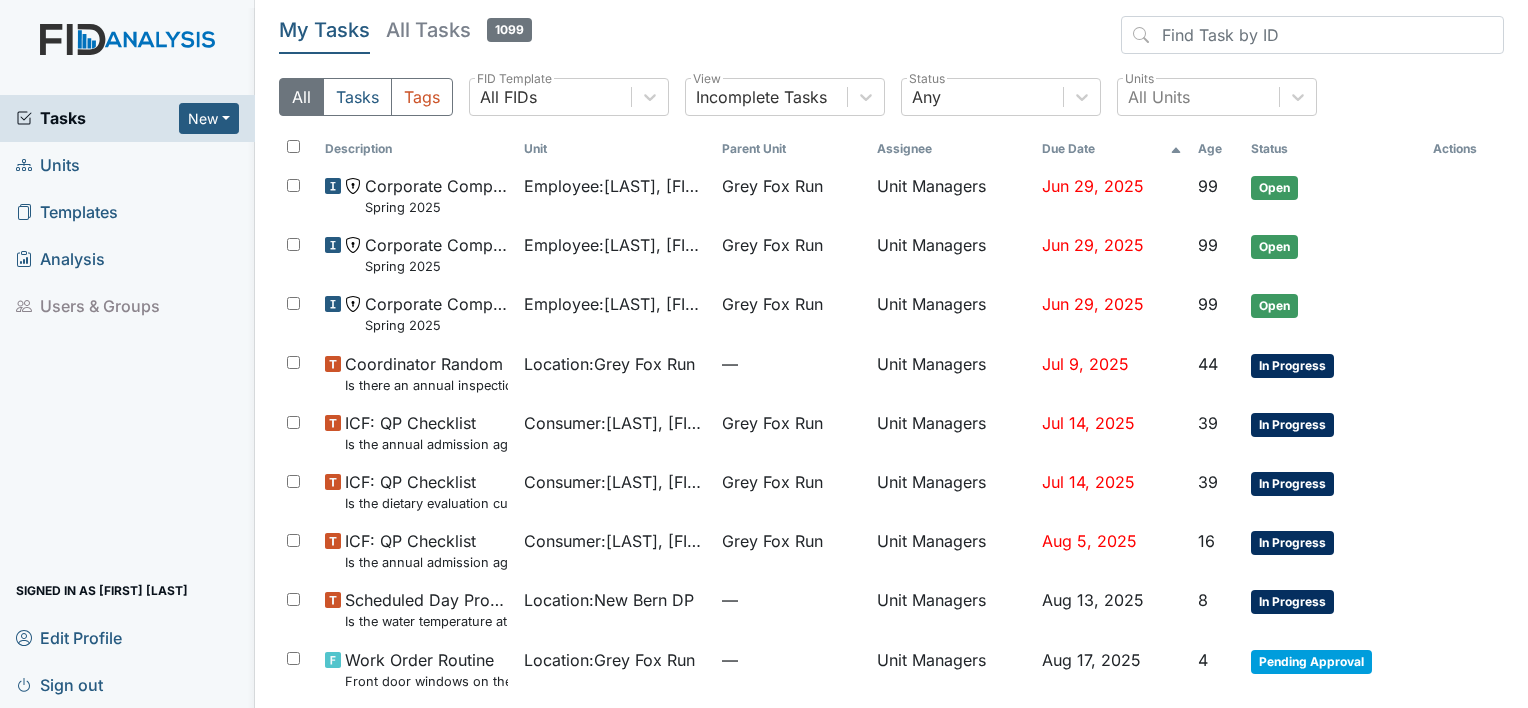 click on "Units" at bounding box center [48, 165] 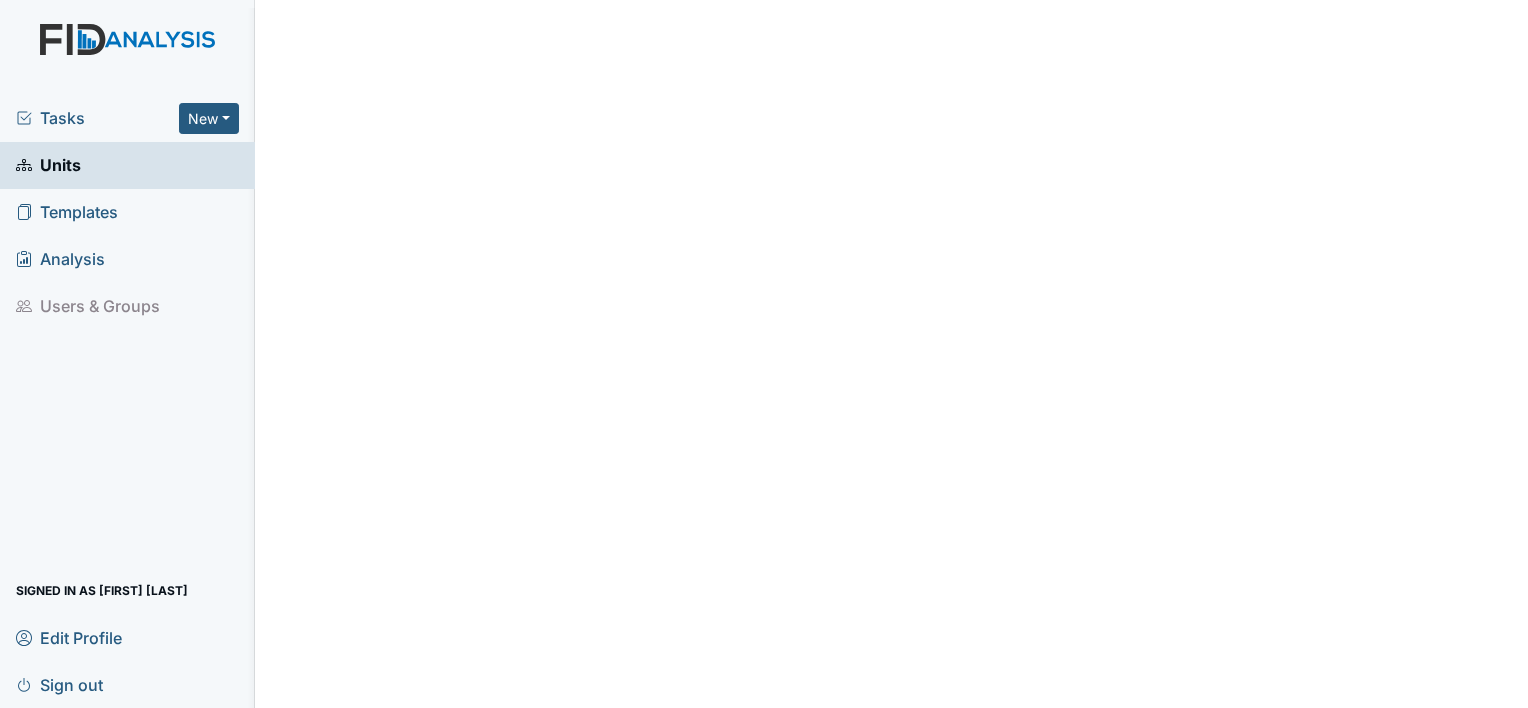 scroll, scrollTop: 0, scrollLeft: 0, axis: both 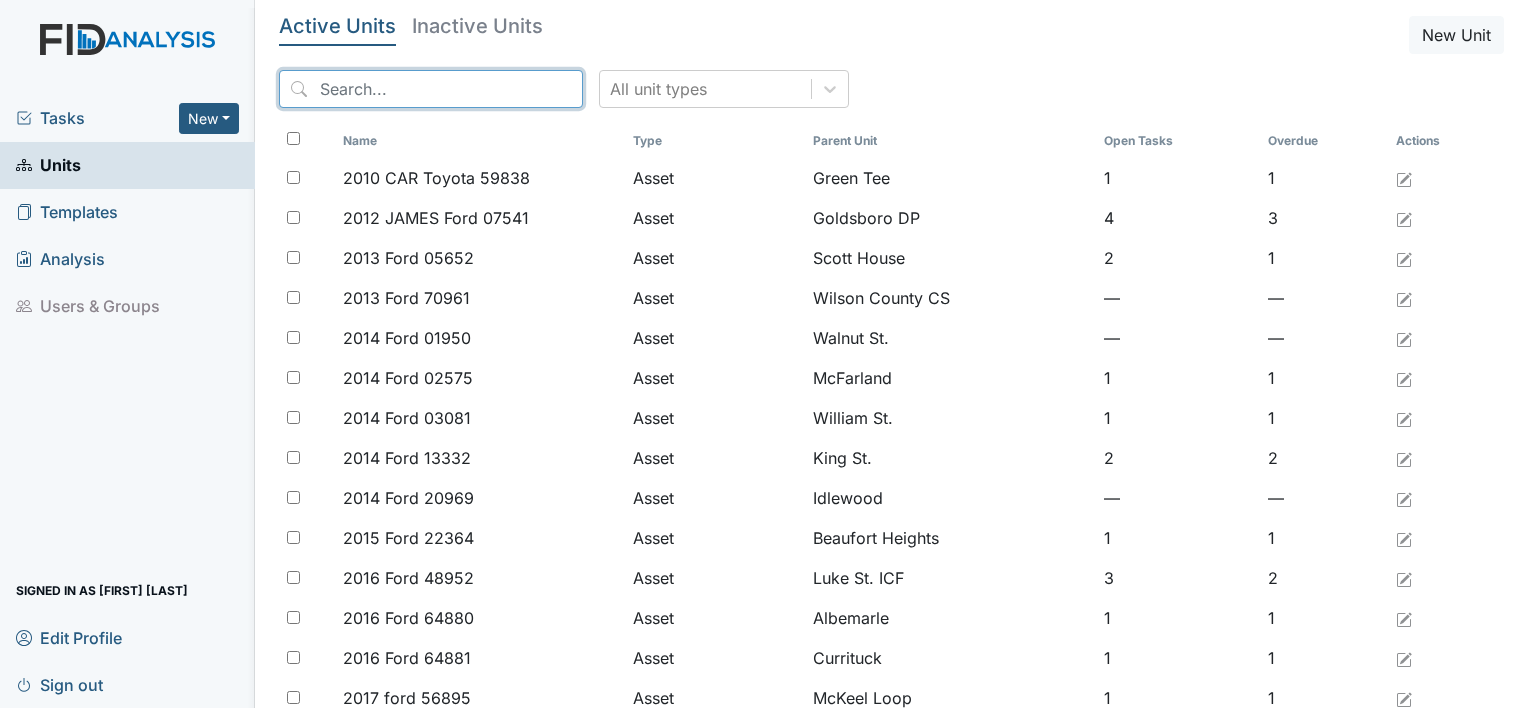 click at bounding box center (431, 89) 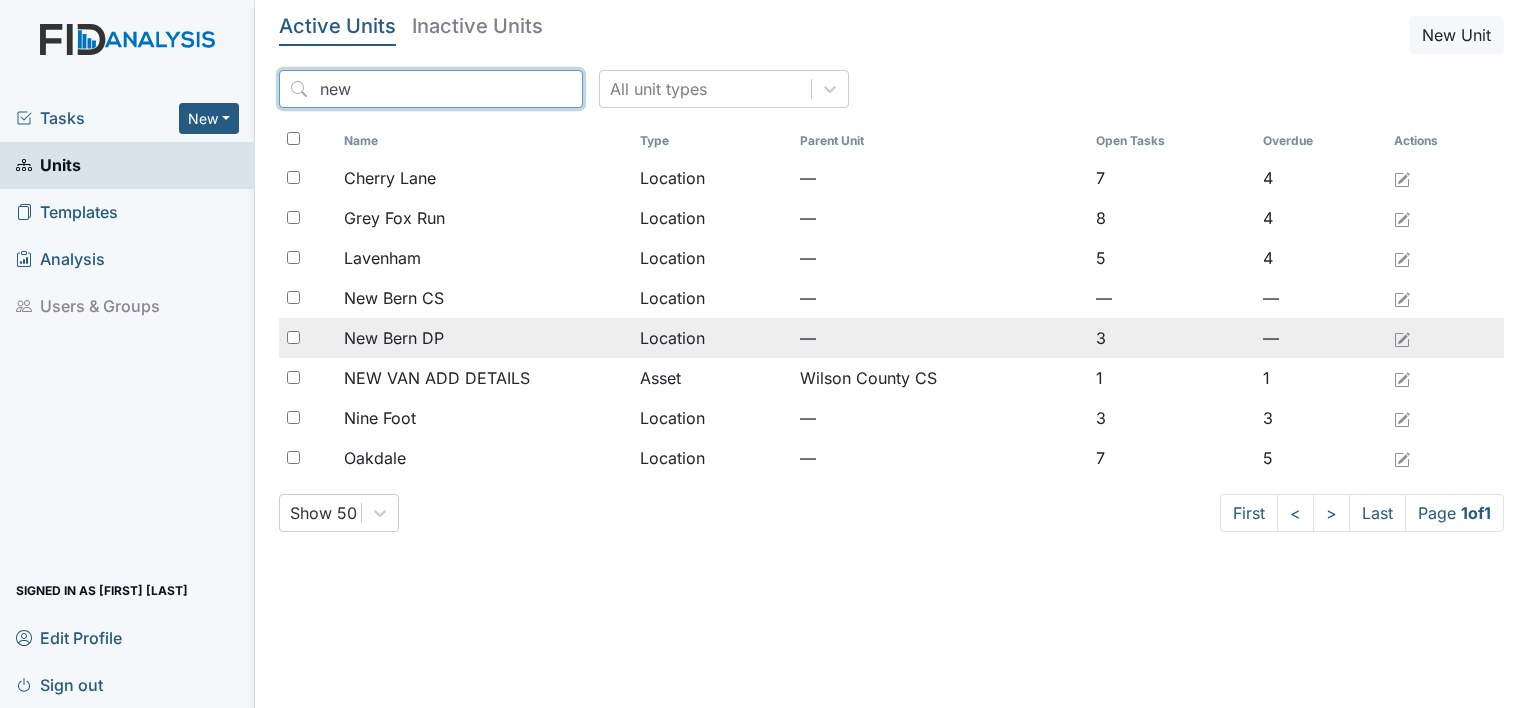 type on "new" 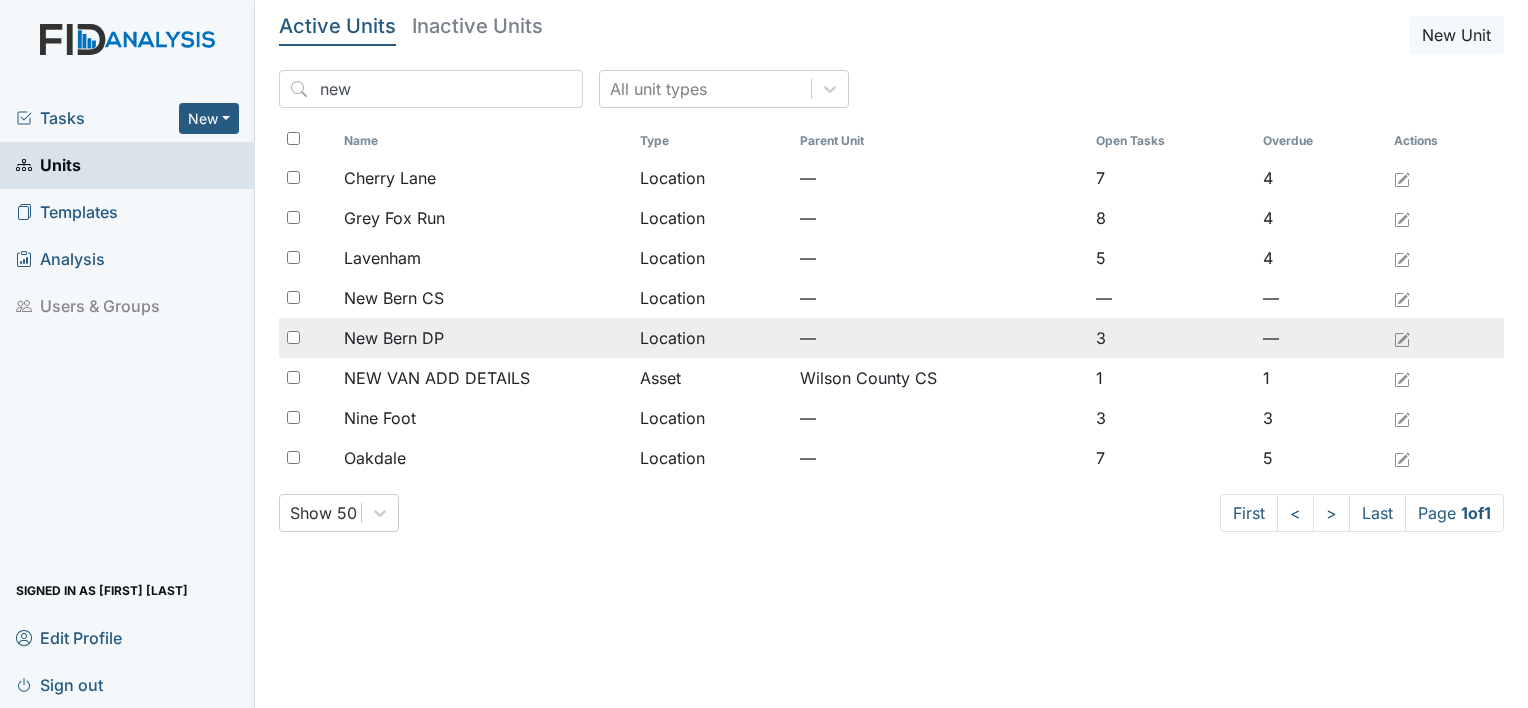 click on "New Bern DP" at bounding box center [394, 338] 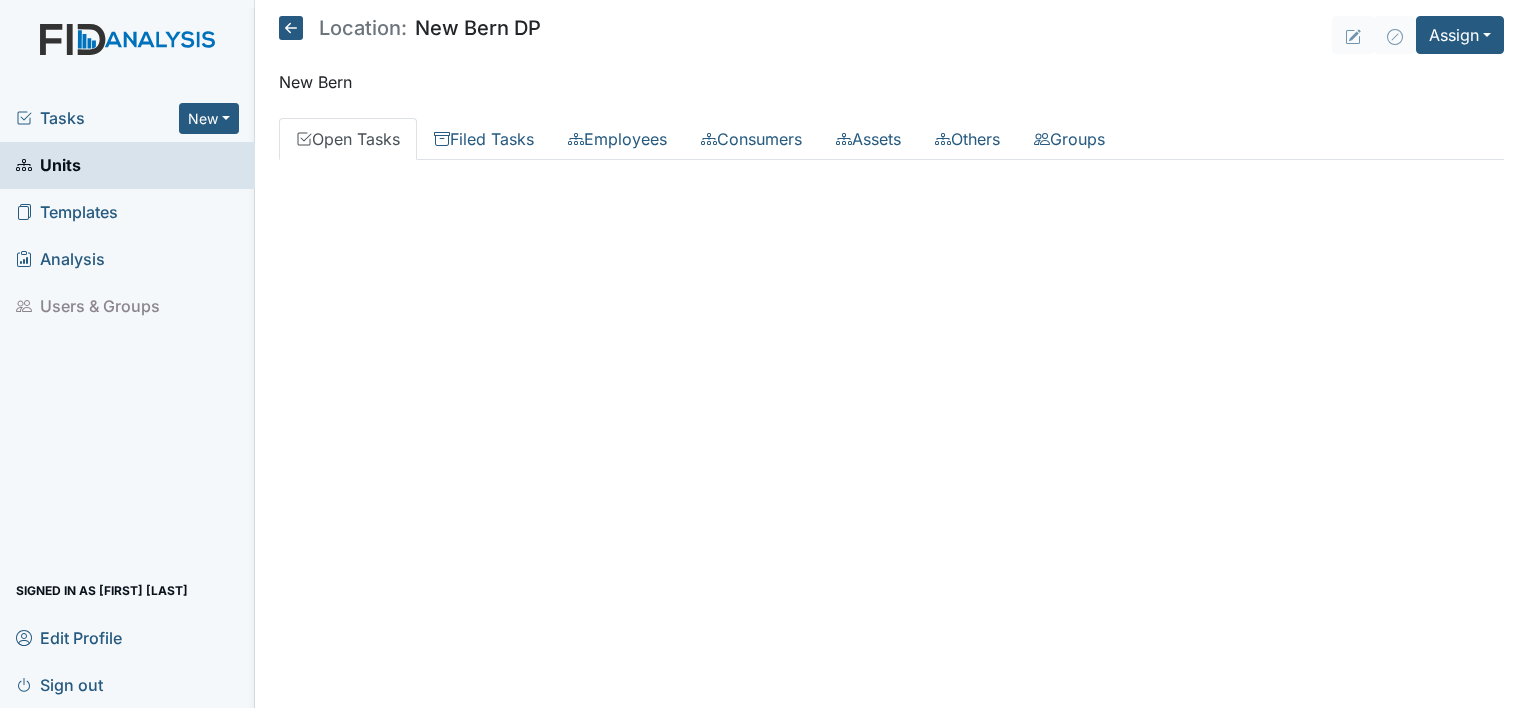 scroll, scrollTop: 0, scrollLeft: 0, axis: both 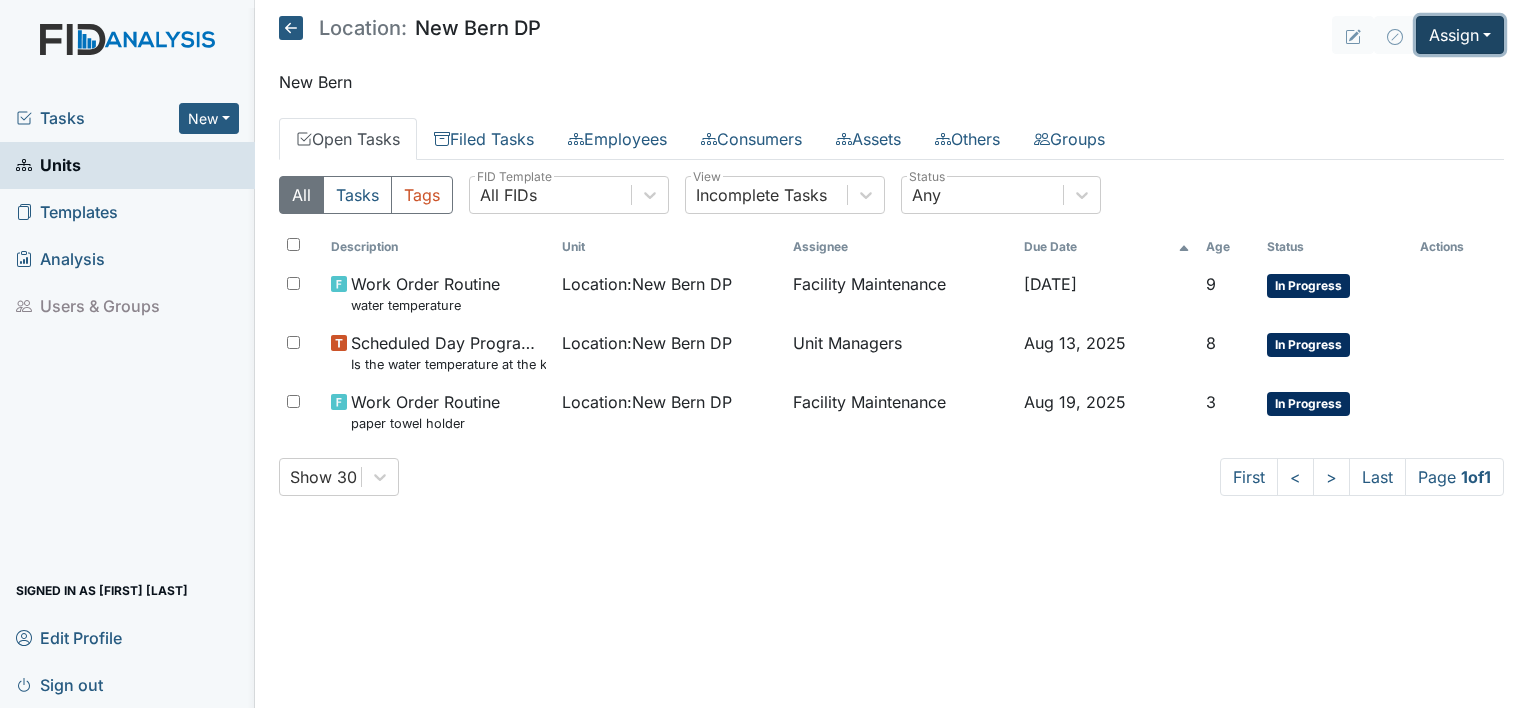 click on "Assign" at bounding box center (1460, 35) 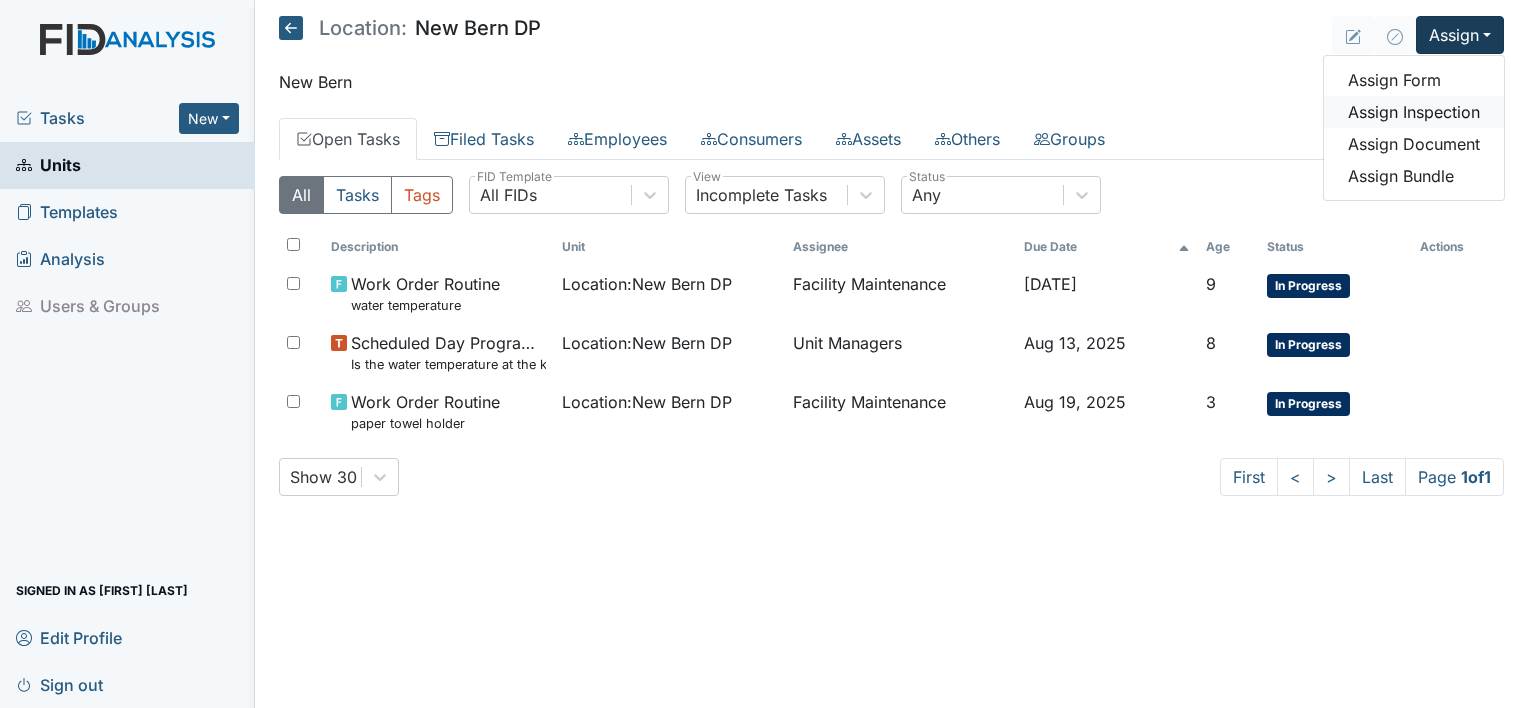 click on "Assign Inspection" at bounding box center [1414, 112] 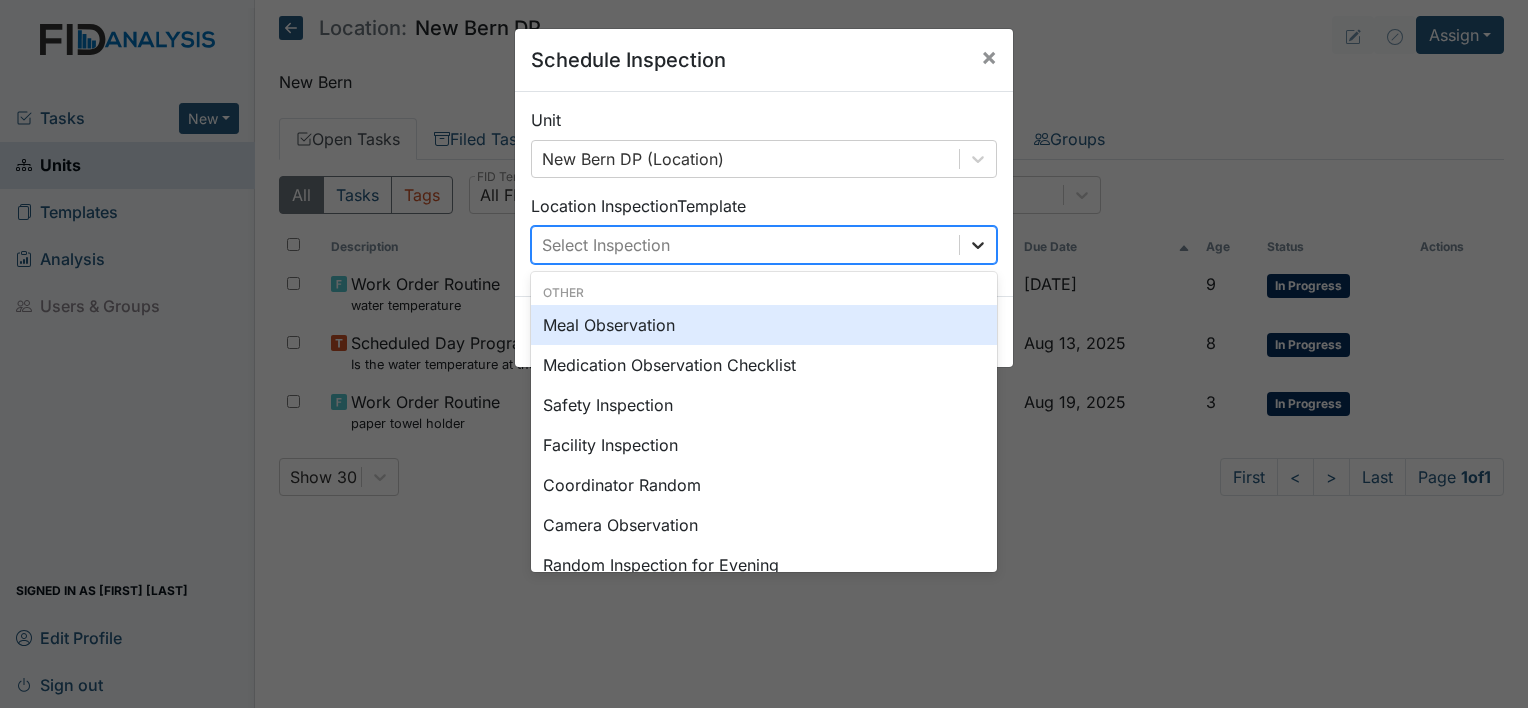 click 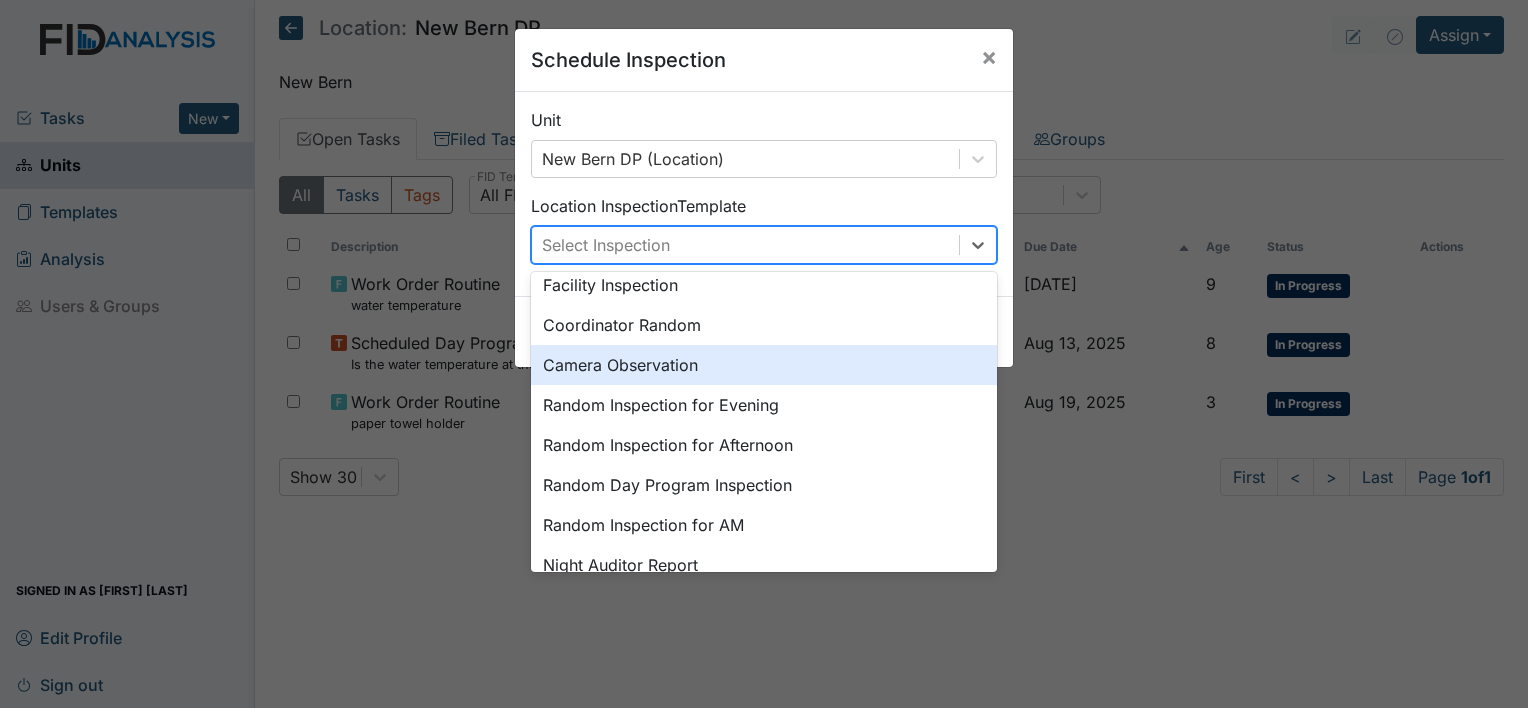 scroll, scrollTop: 344, scrollLeft: 0, axis: vertical 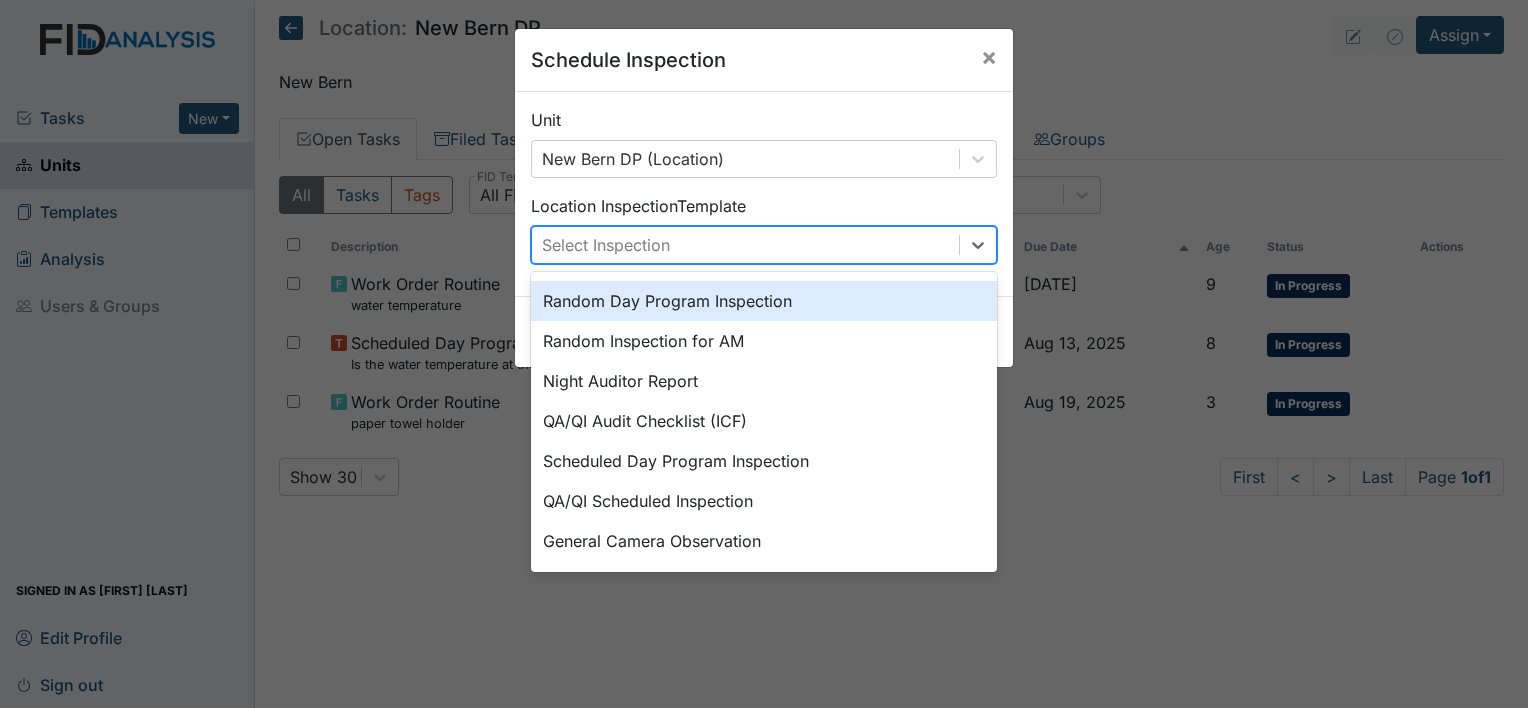 click on "Random Day Program Inspection" at bounding box center (764, 301) 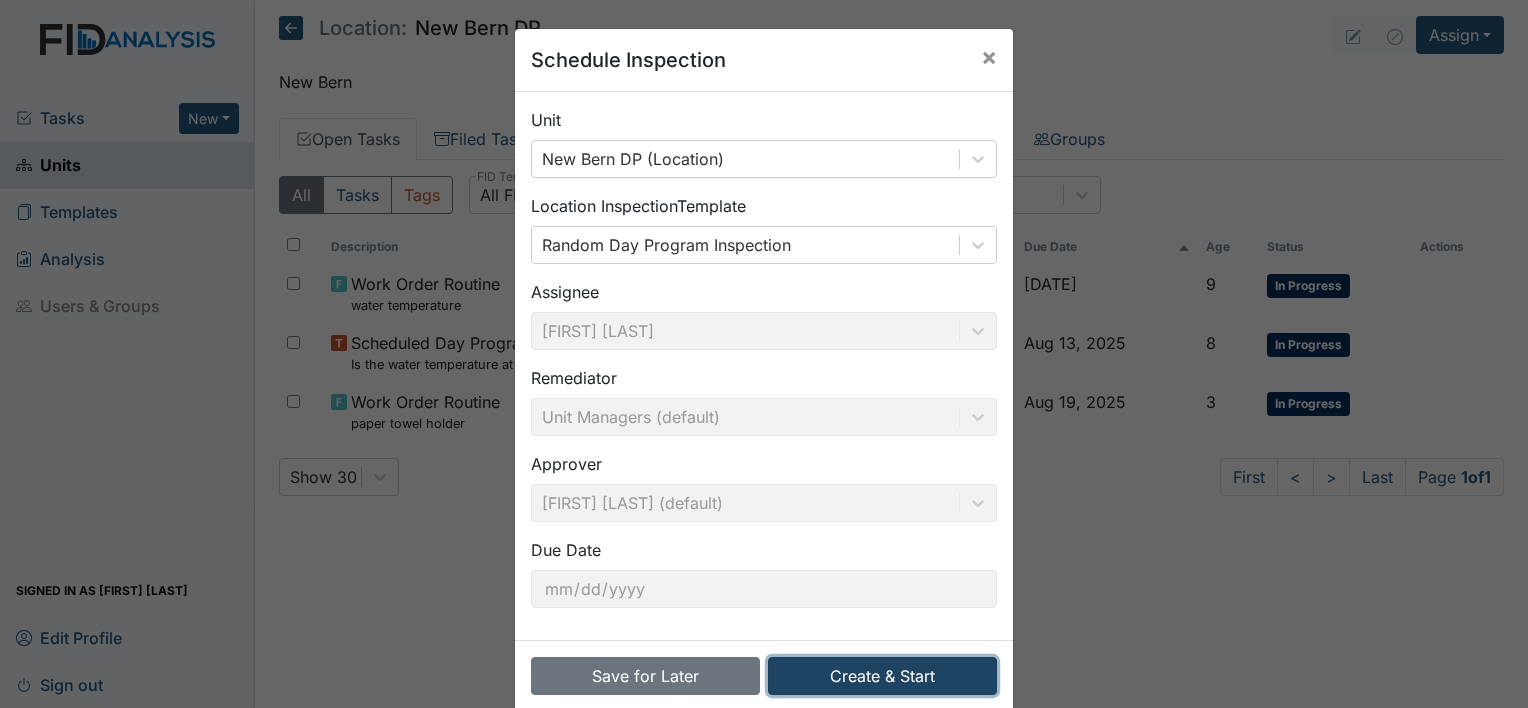 click on "Create & Start" at bounding box center [882, 676] 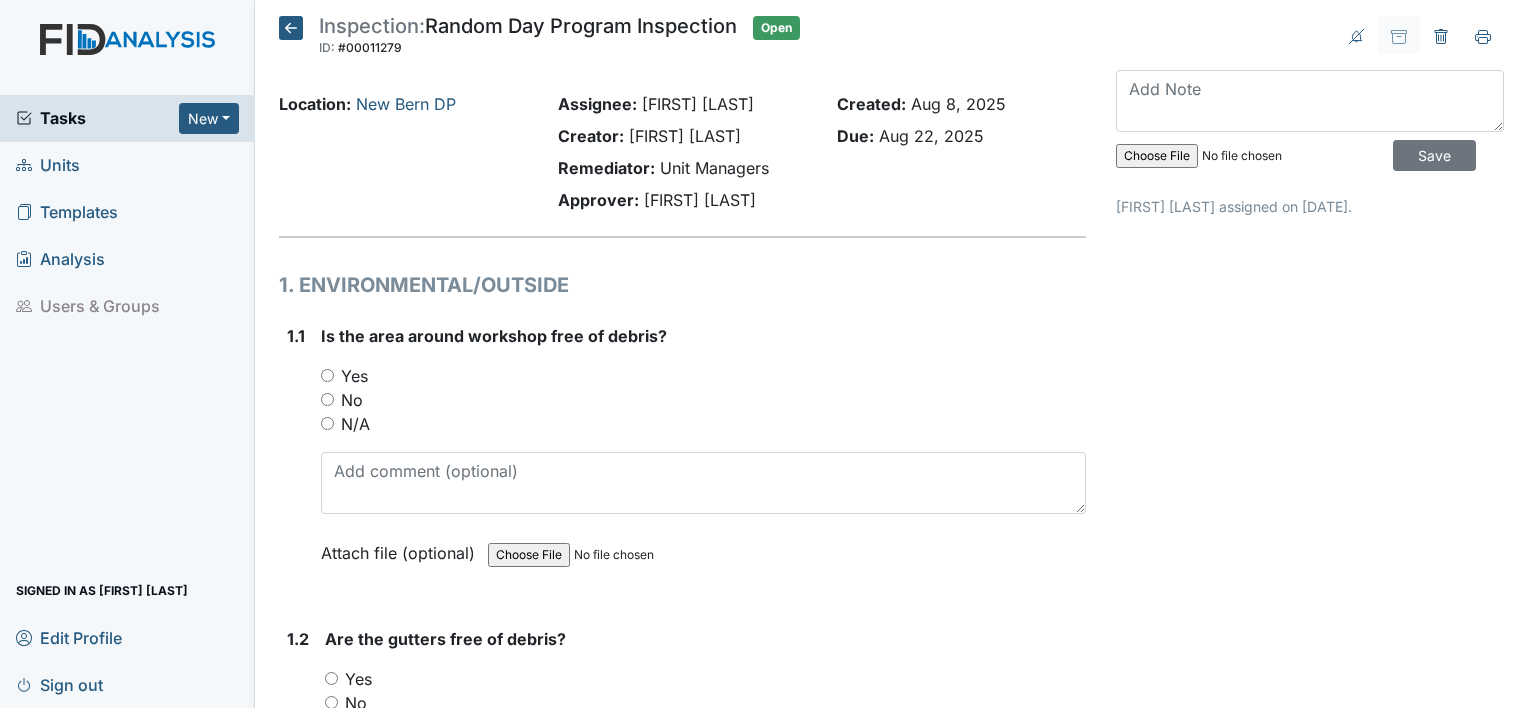 scroll, scrollTop: 0, scrollLeft: 0, axis: both 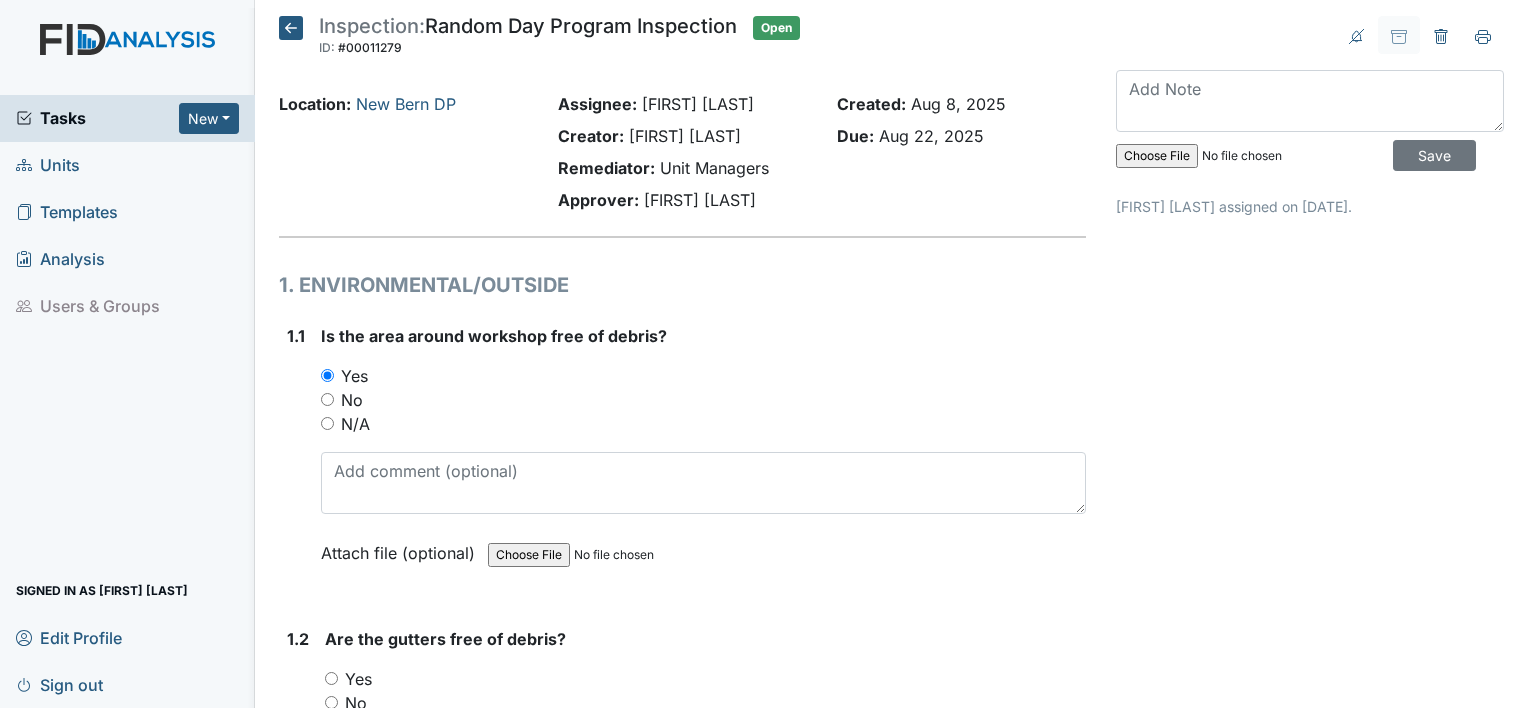click on "Yes" at bounding box center [331, 678] 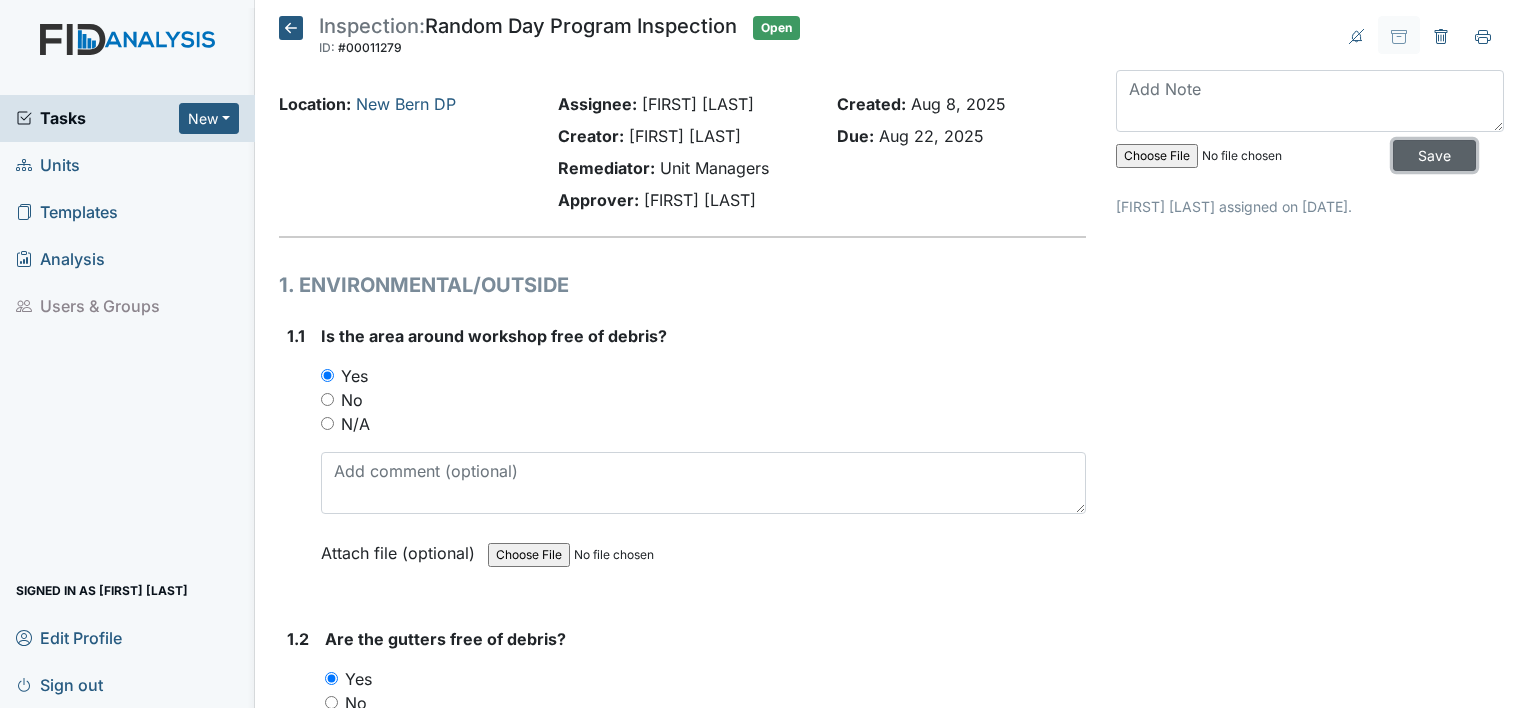click on "Save" at bounding box center [1434, 155] 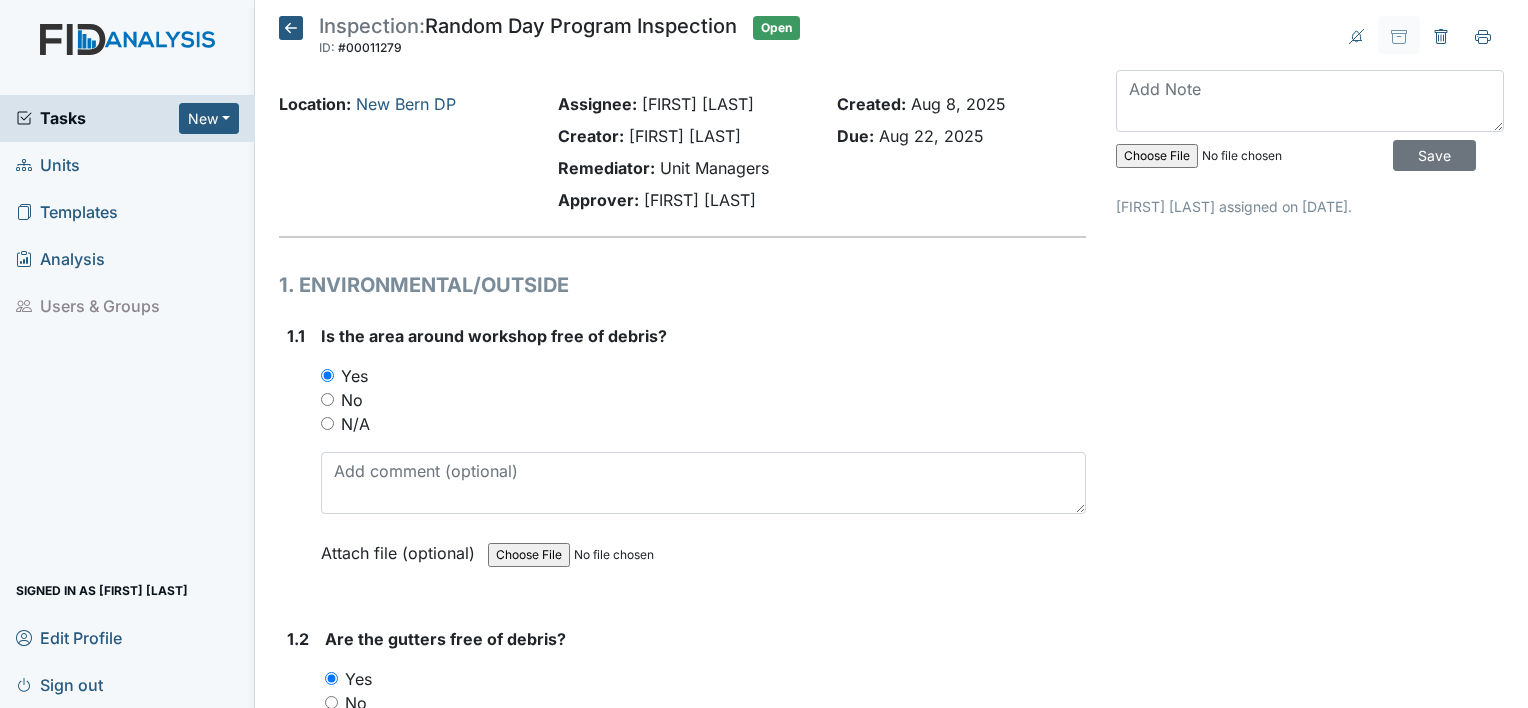click on "Sign out" at bounding box center [59, 684] 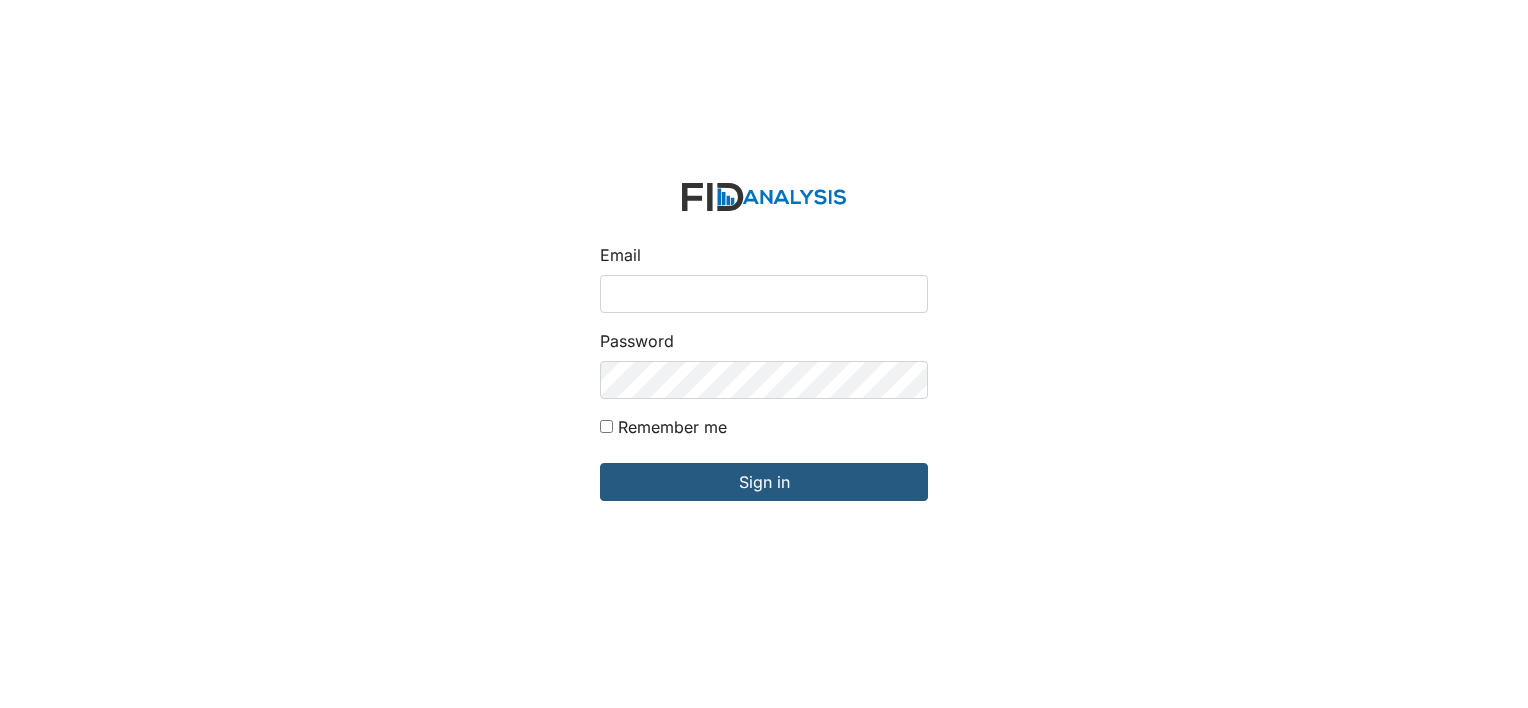 scroll, scrollTop: 0, scrollLeft: 0, axis: both 